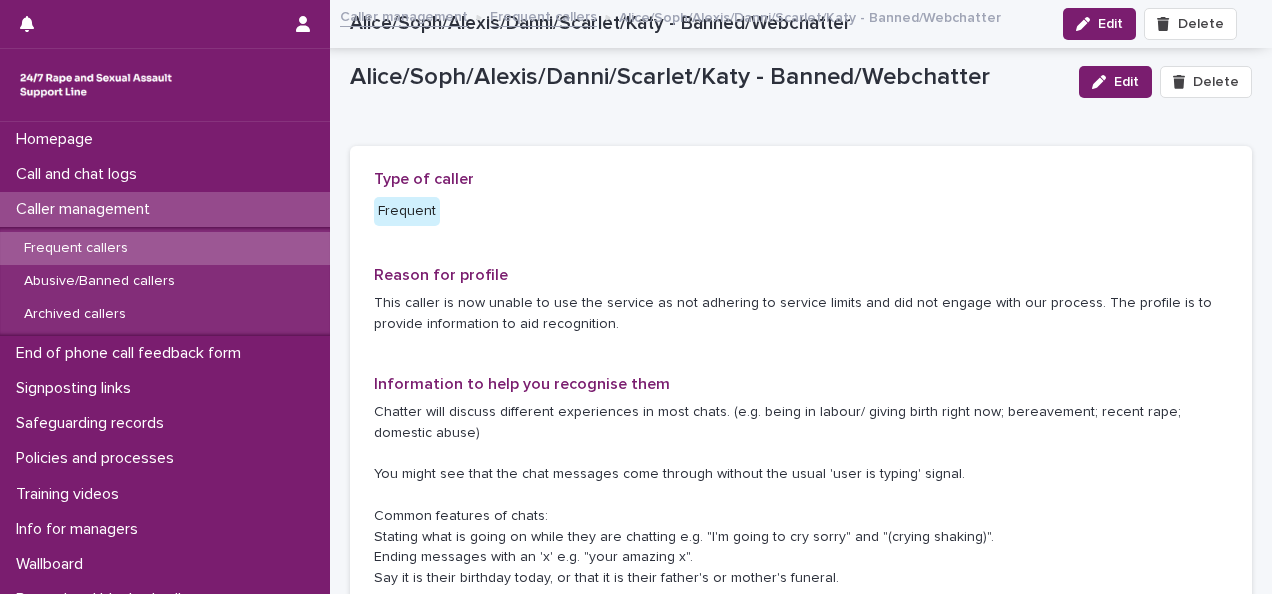 scroll, scrollTop: 0, scrollLeft: 0, axis: both 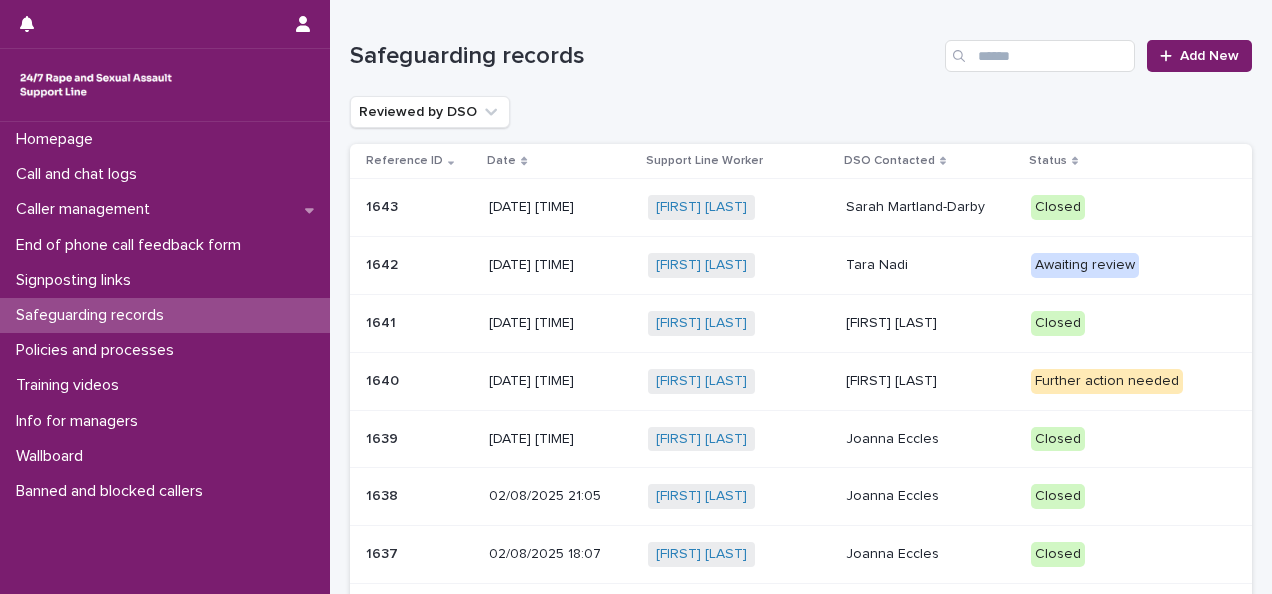 click on "[FIRST] [LAST]" at bounding box center [930, 381] 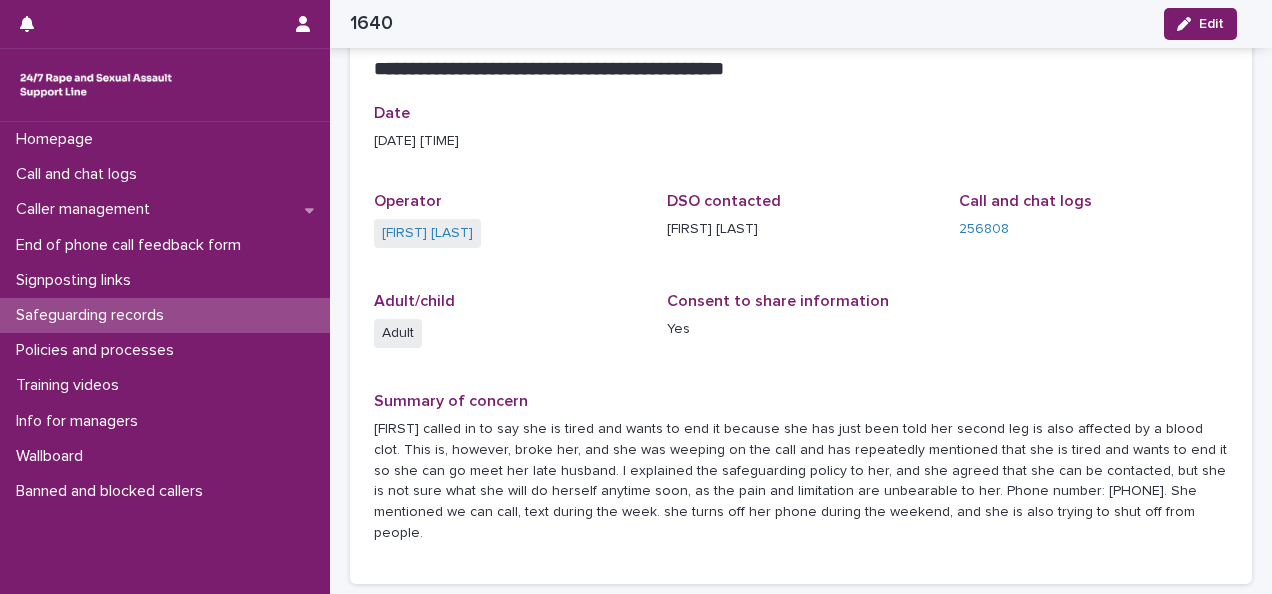 scroll, scrollTop: 0, scrollLeft: 0, axis: both 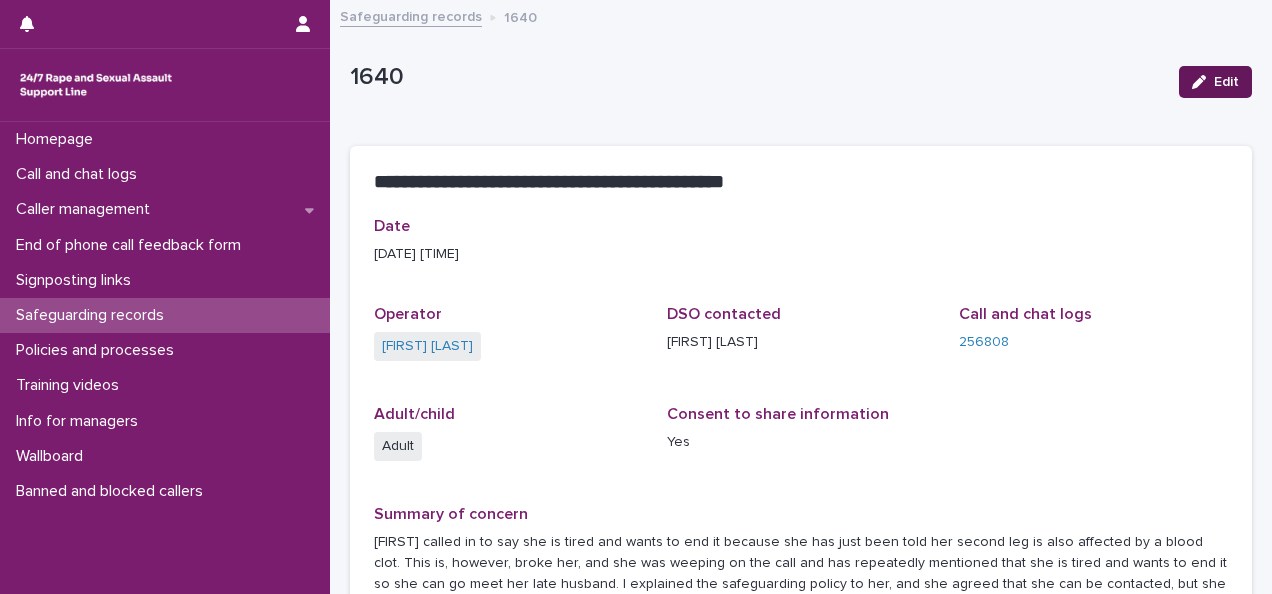 click on "Edit" at bounding box center [1226, 82] 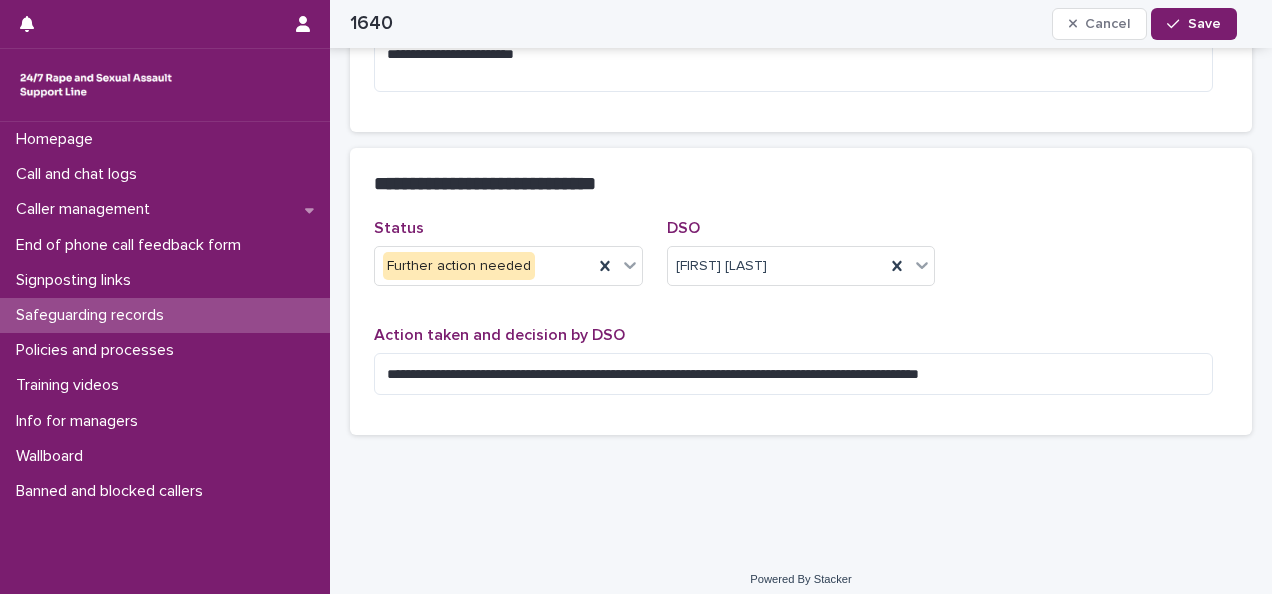 scroll, scrollTop: 592, scrollLeft: 0, axis: vertical 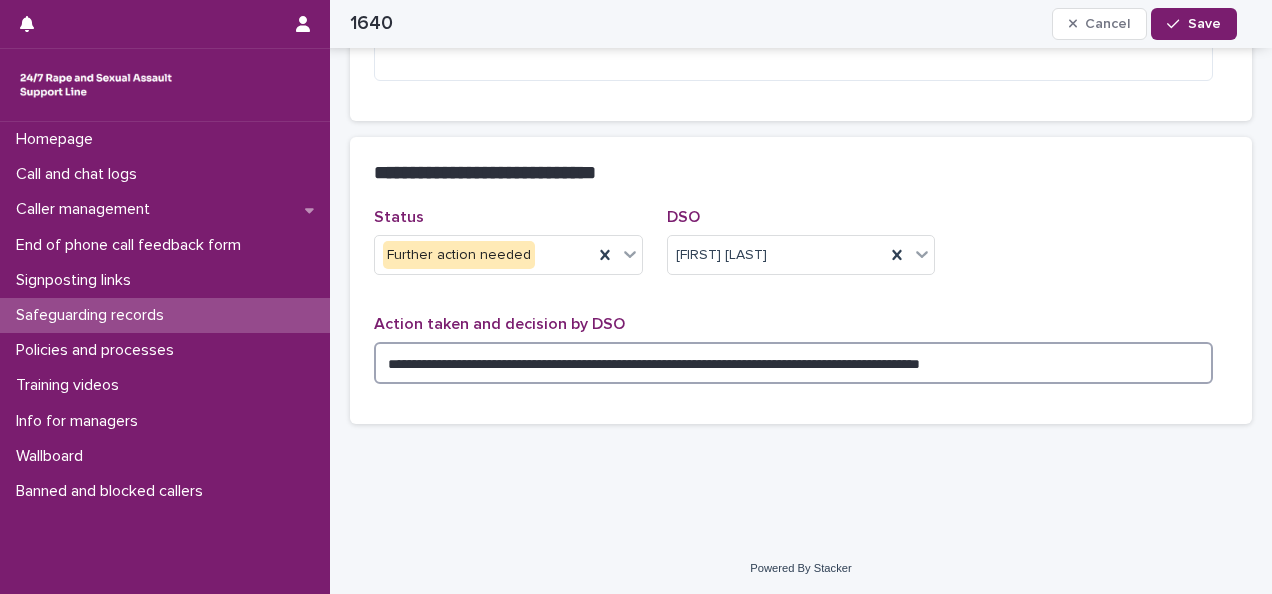click on "**********" at bounding box center [793, 363] 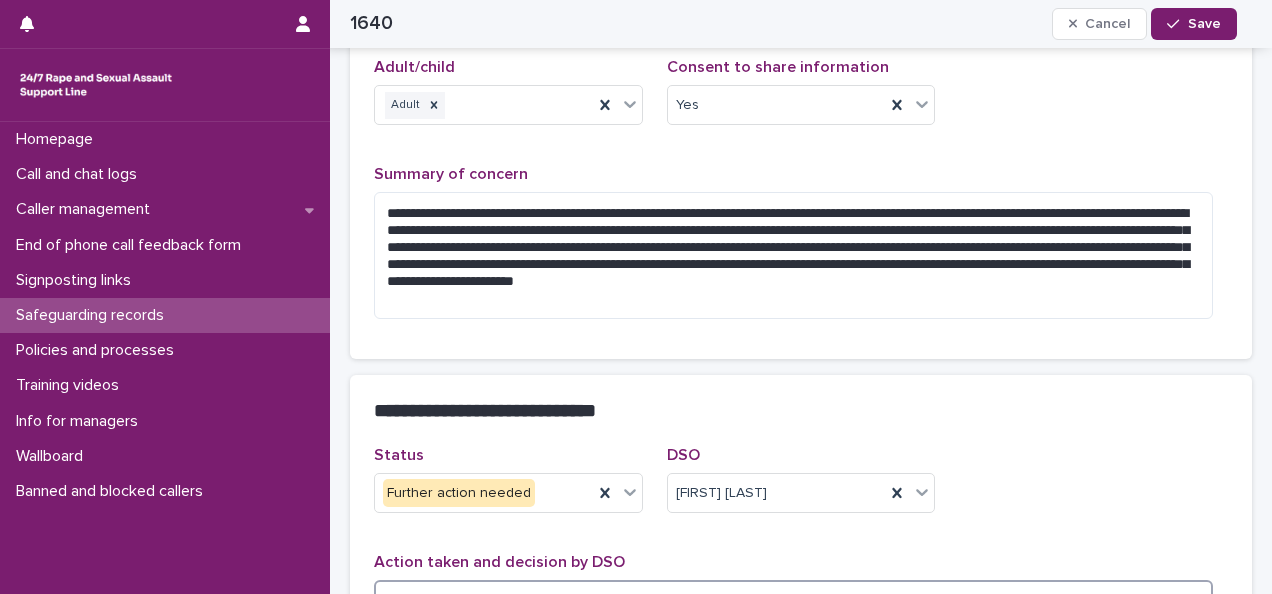 scroll, scrollTop: 348, scrollLeft: 0, axis: vertical 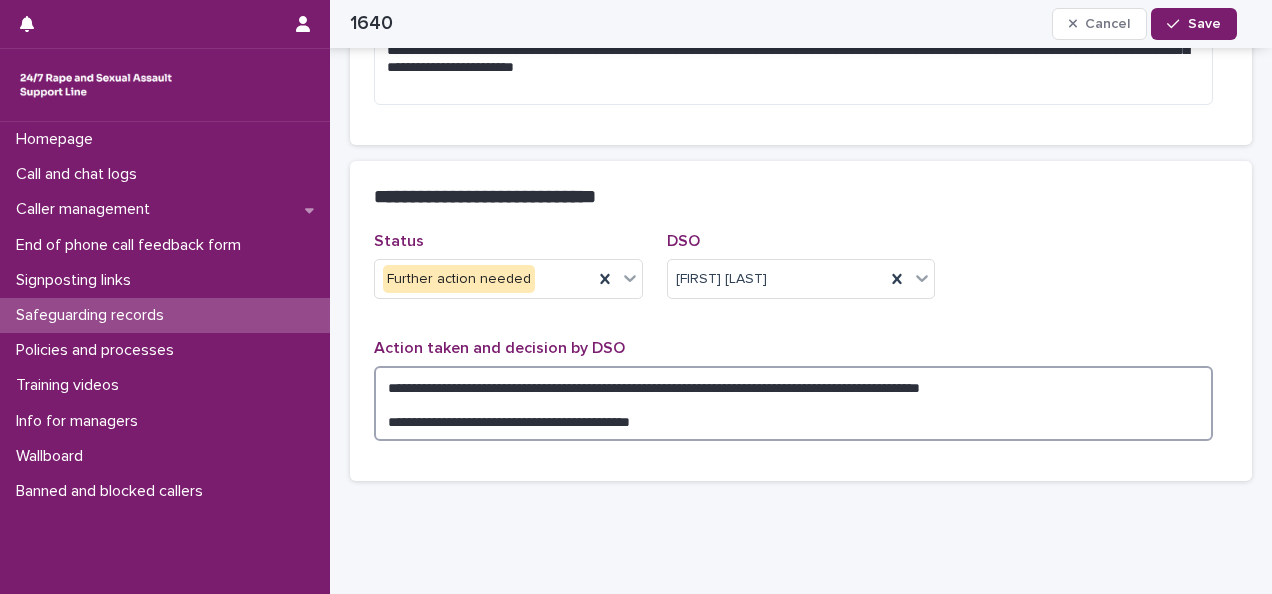 click on "**********" at bounding box center (793, 403) 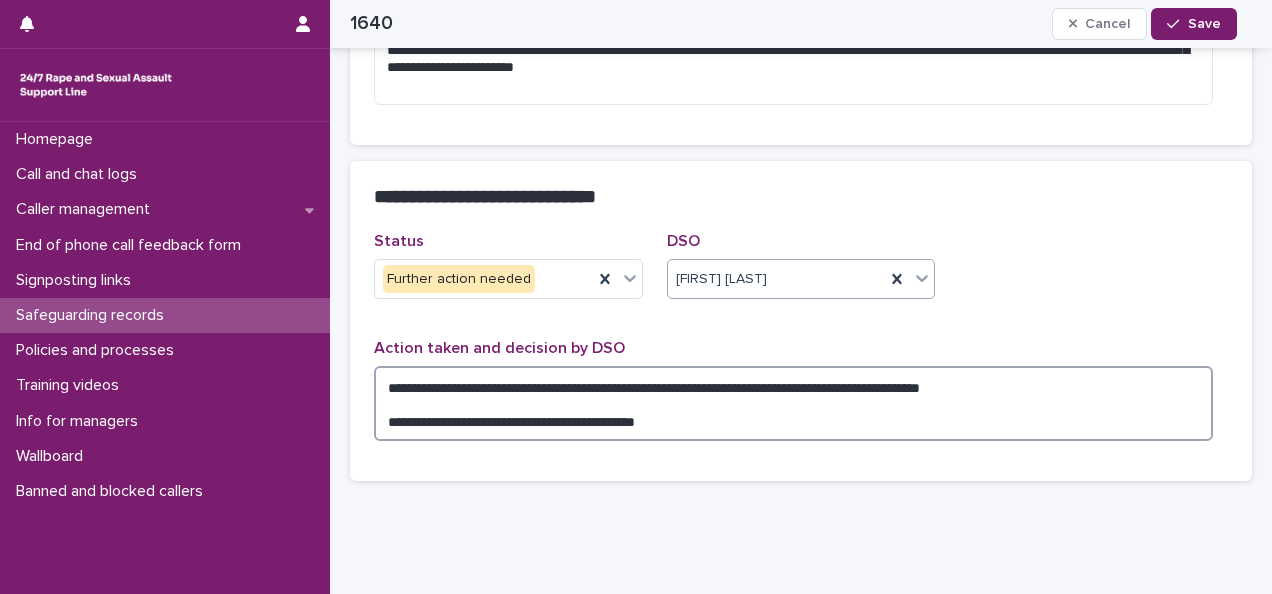 type on "**********" 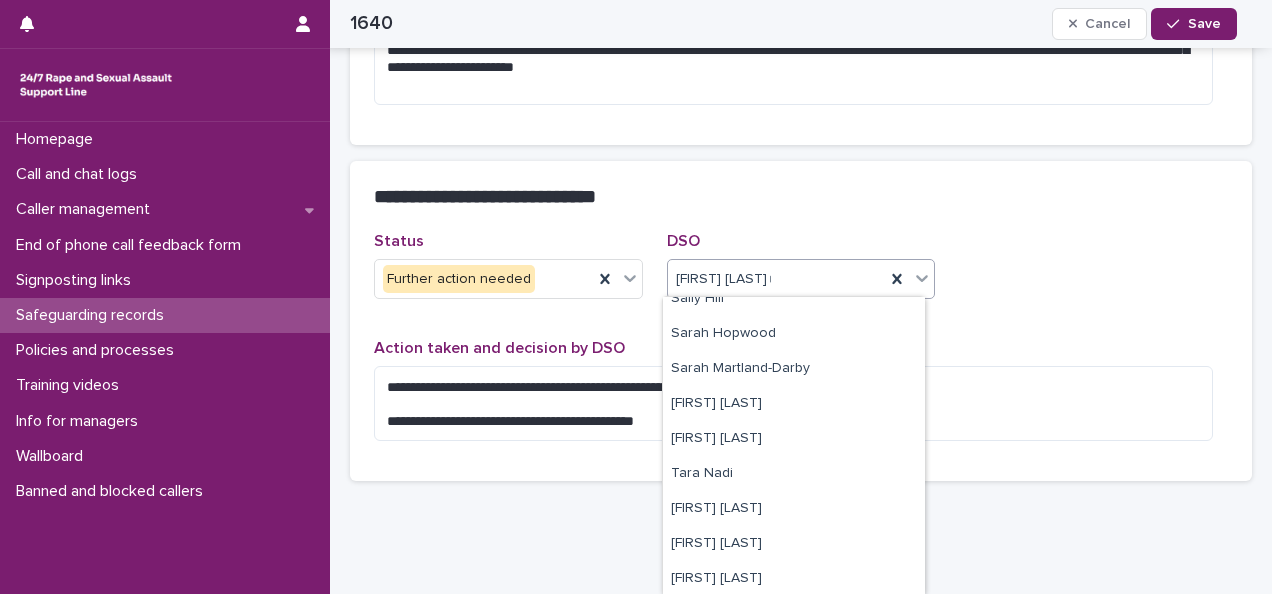 scroll, scrollTop: 0, scrollLeft: 0, axis: both 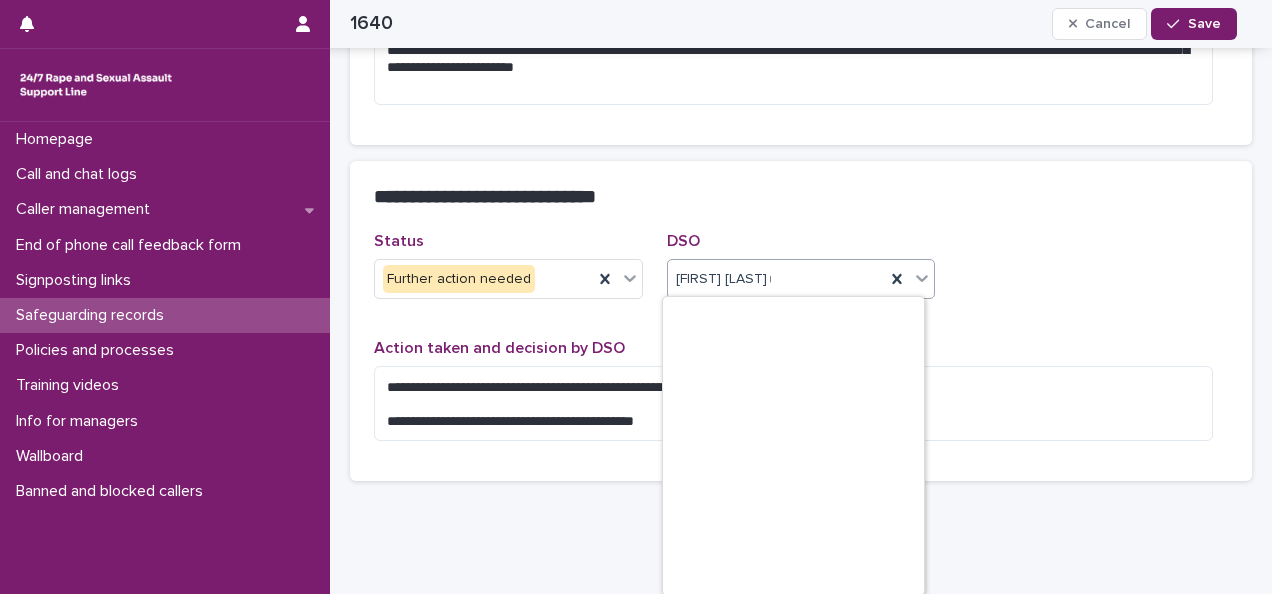 type on "****" 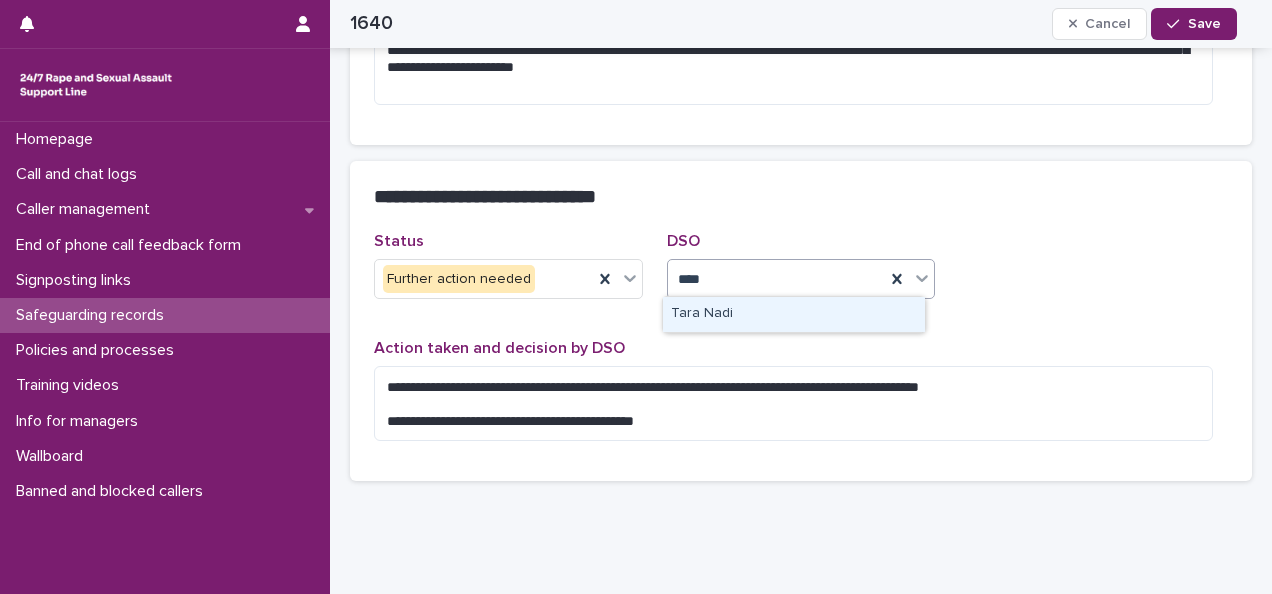 type 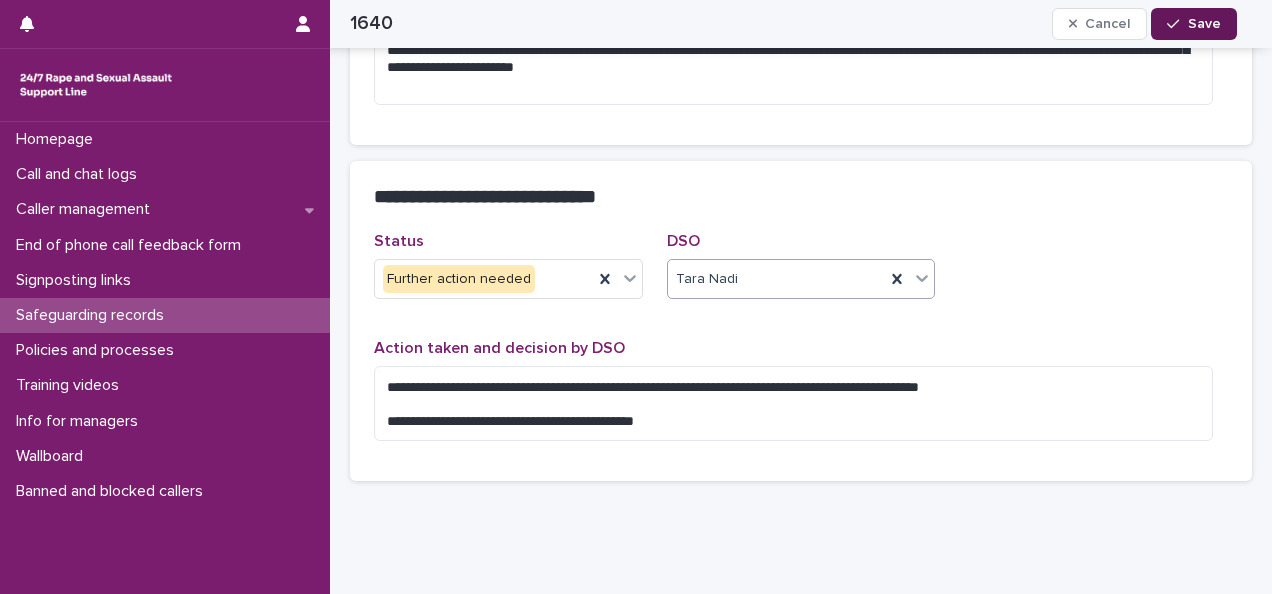 click at bounding box center (1177, 24) 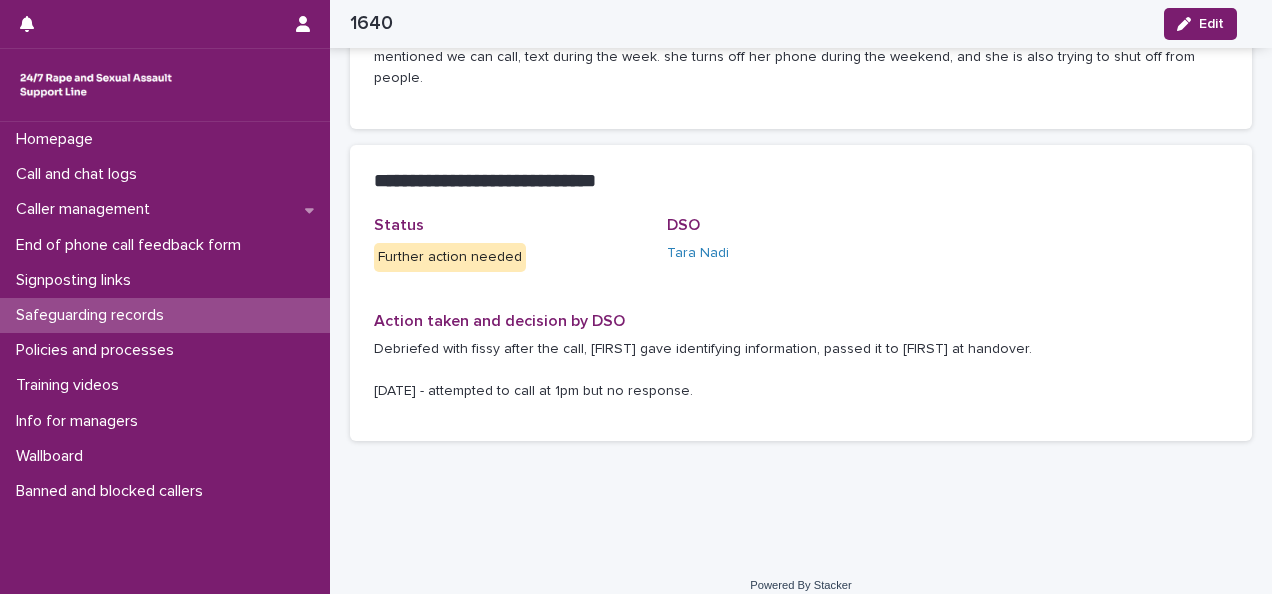 scroll, scrollTop: 539, scrollLeft: 0, axis: vertical 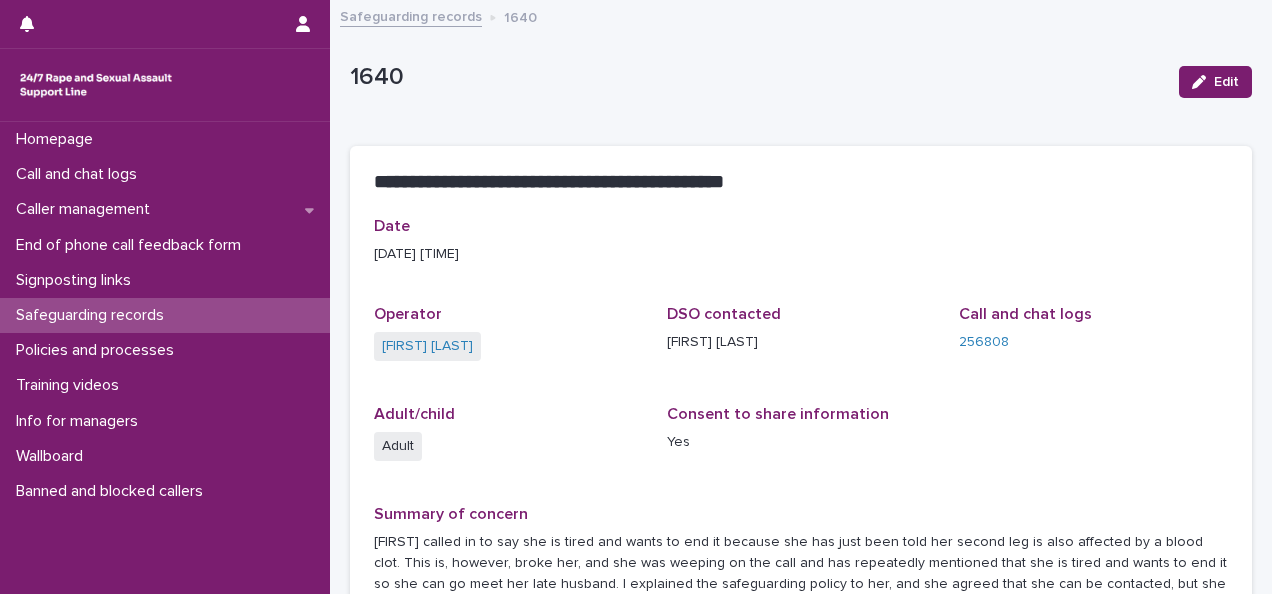 click on "Safeguarding records" at bounding box center [165, 315] 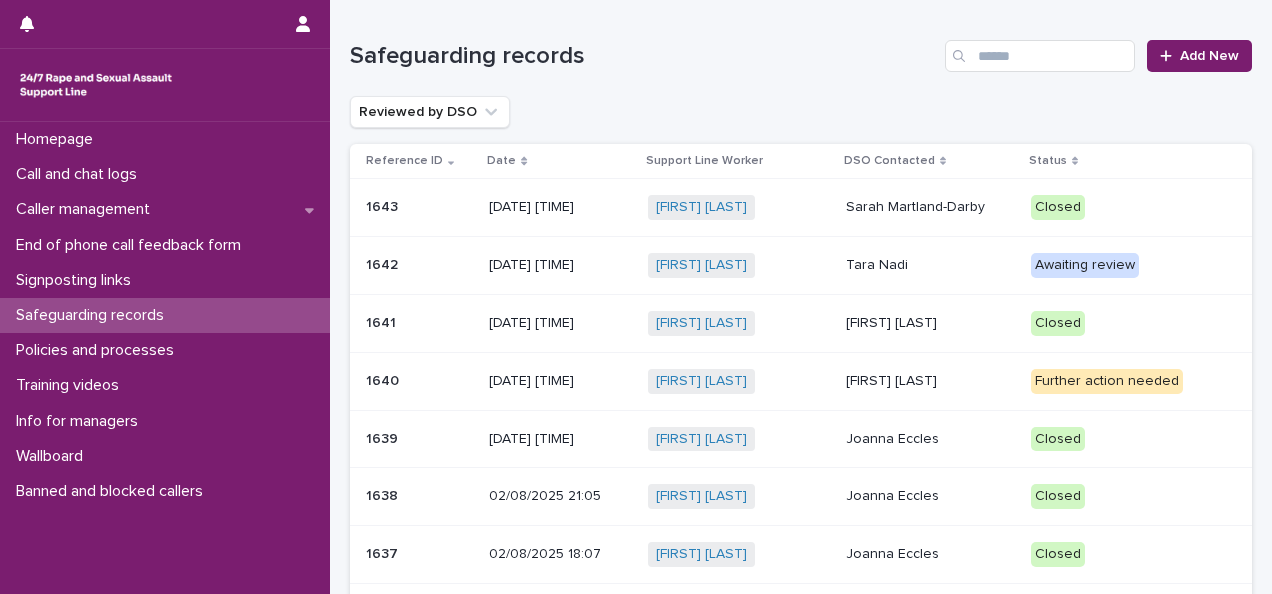 click on "[FIRST] [LAST]   + 0" at bounding box center (739, 265) 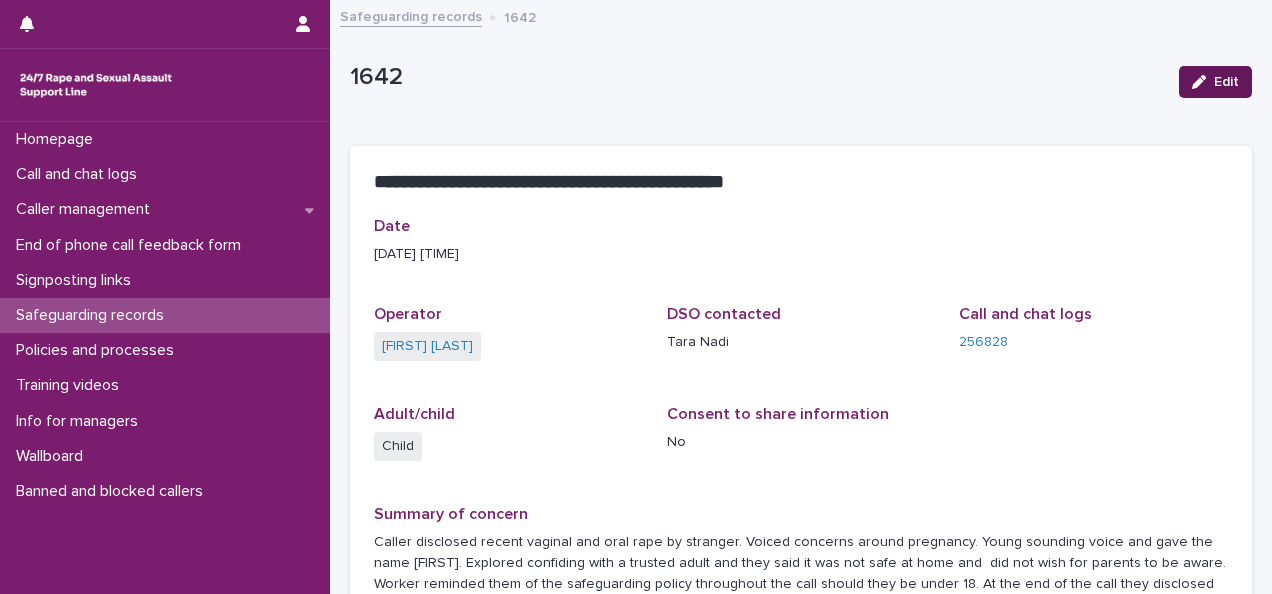 click 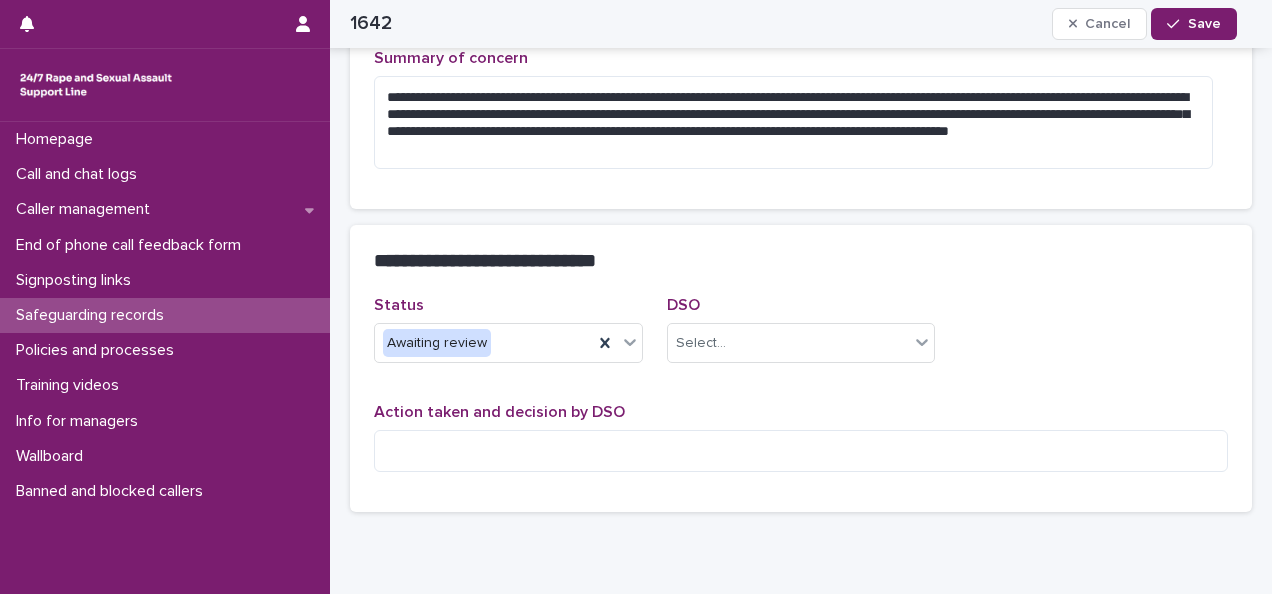 scroll, scrollTop: 474, scrollLeft: 0, axis: vertical 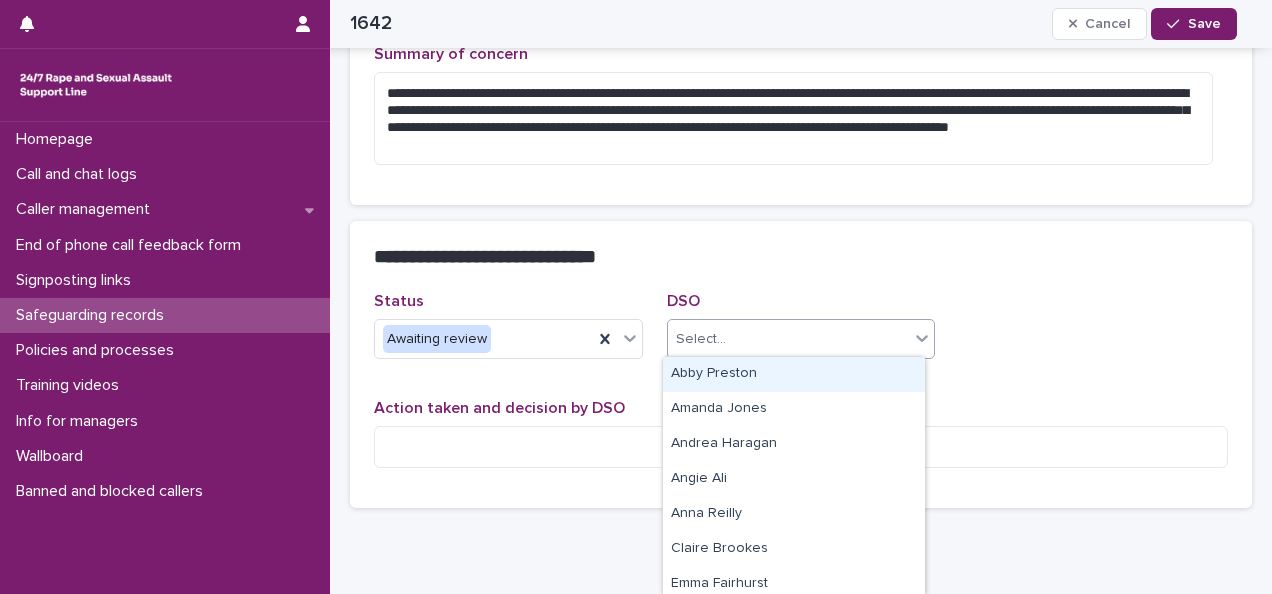click on "Select..." at bounding box center (789, 339) 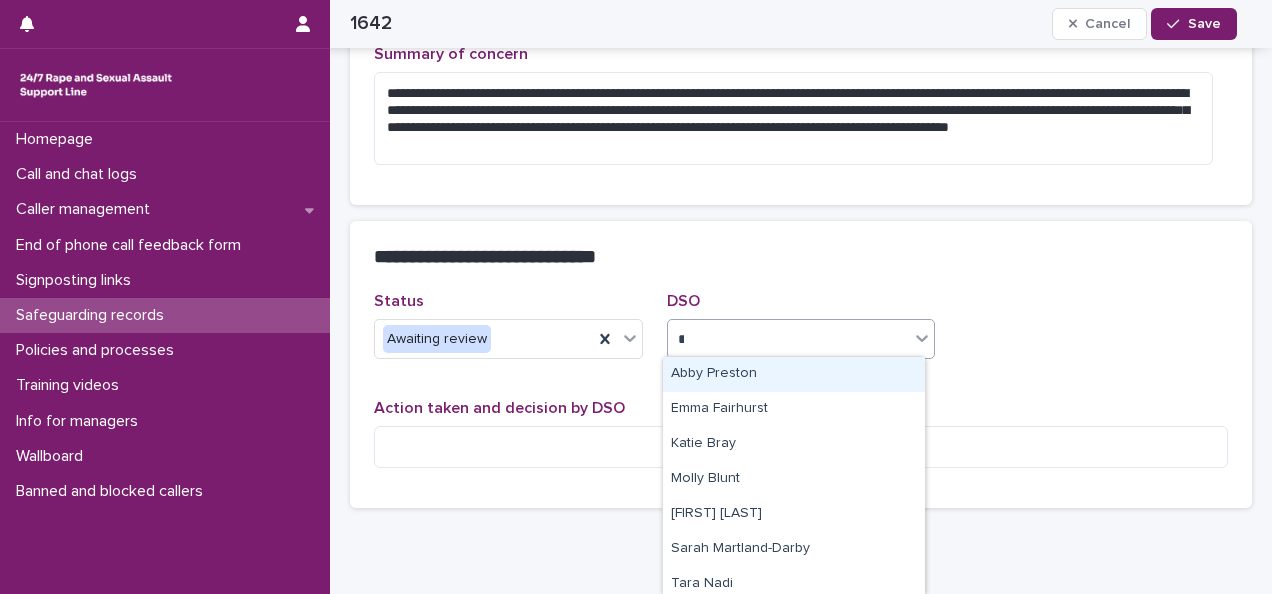 type on "****" 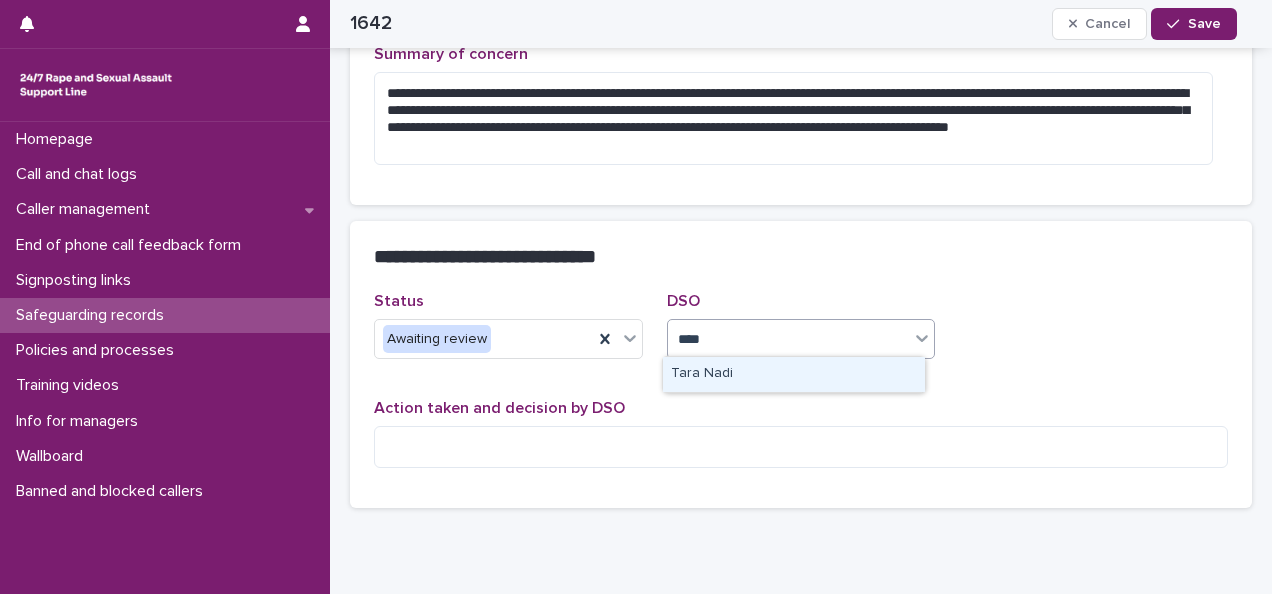 type 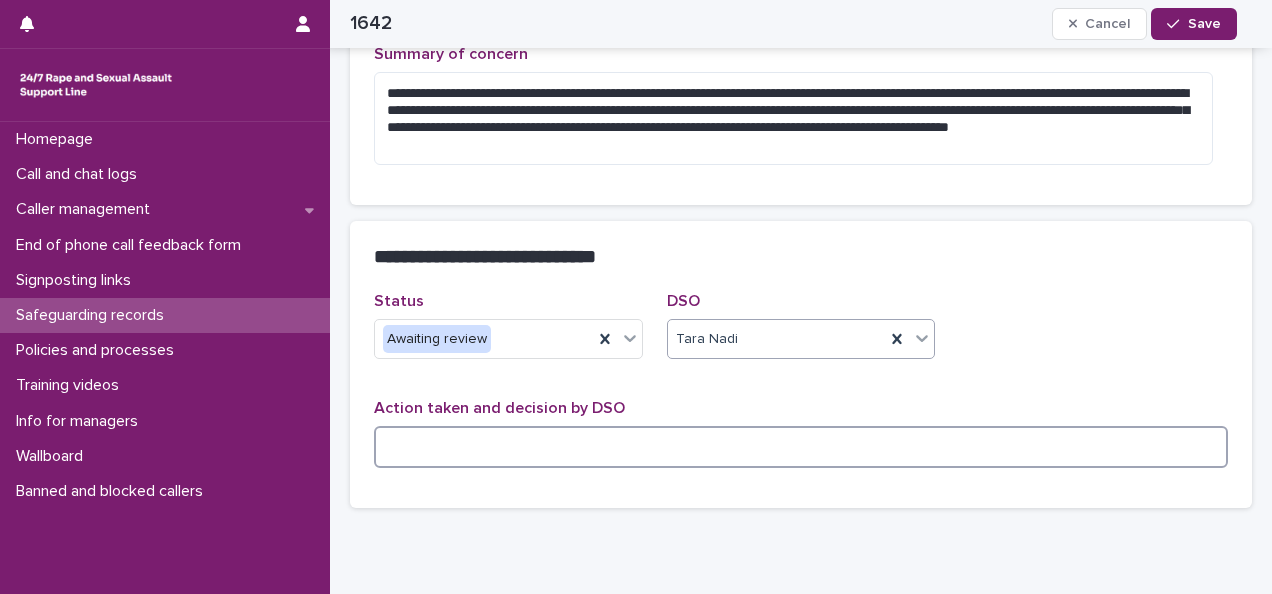click at bounding box center [801, 447] 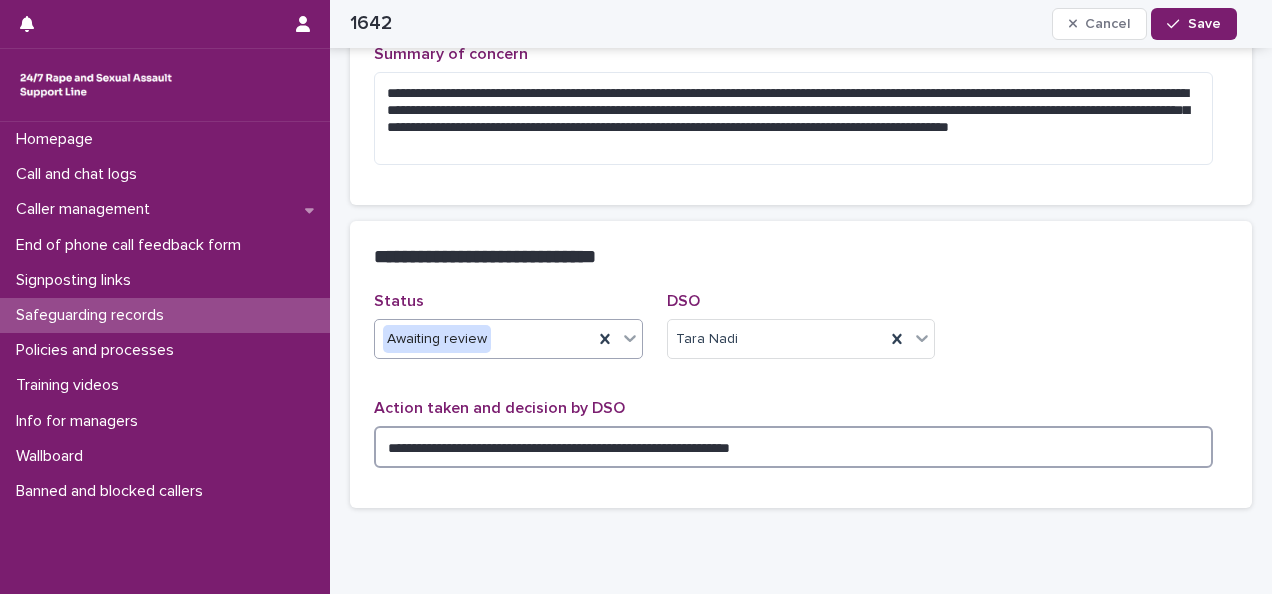 type on "**********" 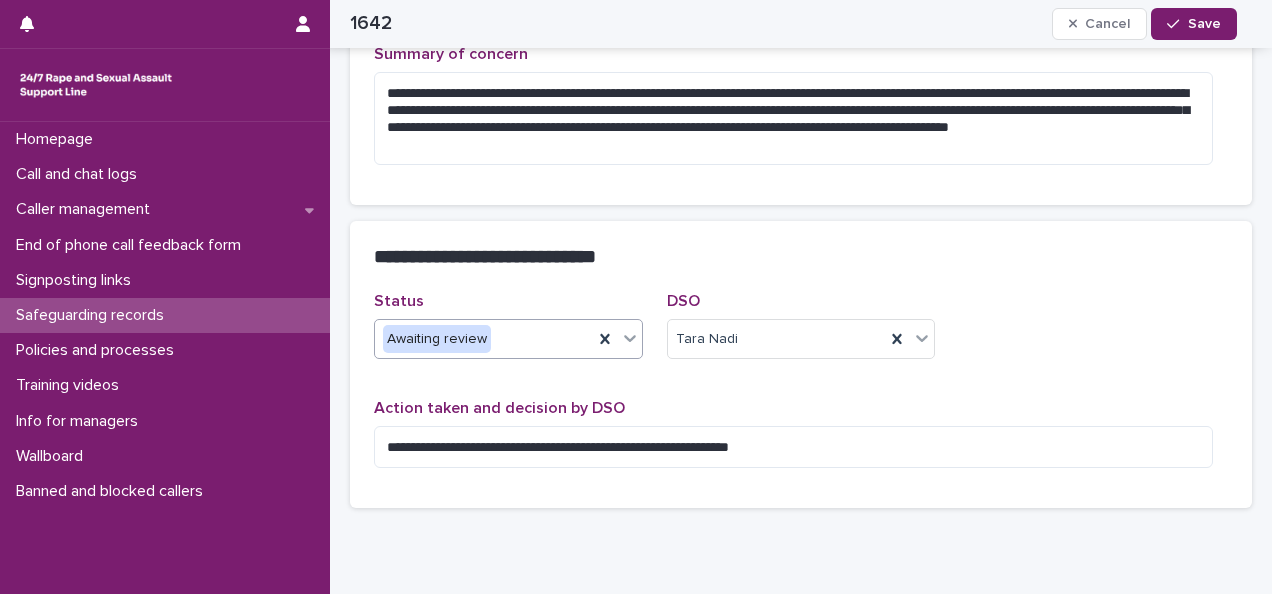 click on "Awaiting review" at bounding box center (484, 339) 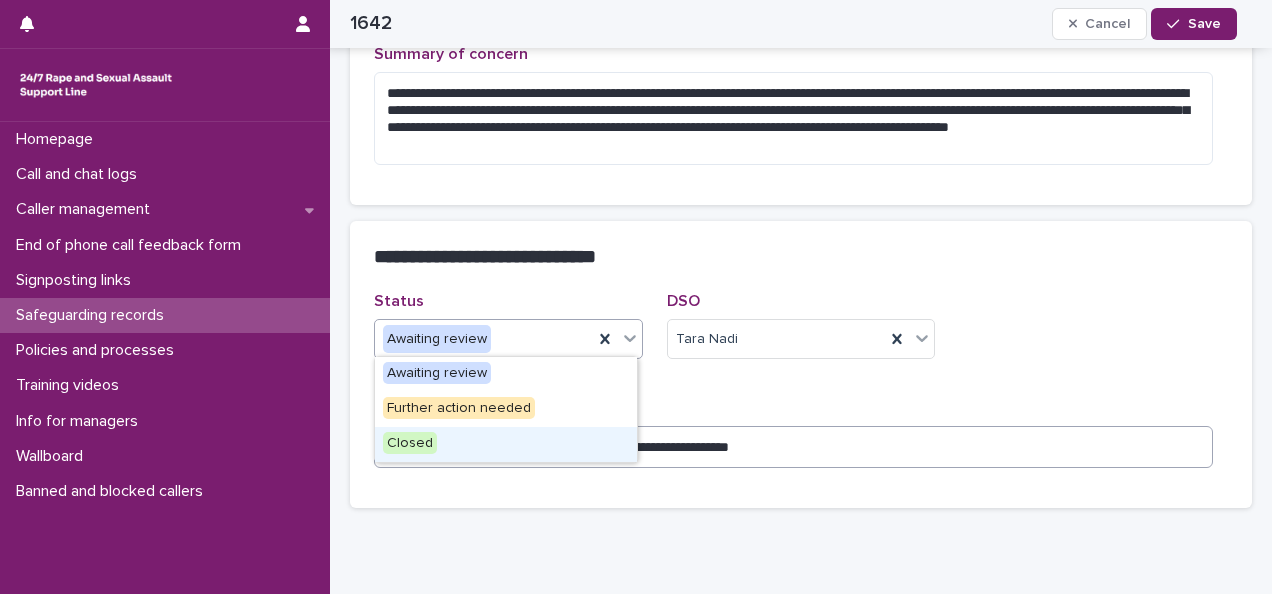 click on "Closed" at bounding box center (410, 443) 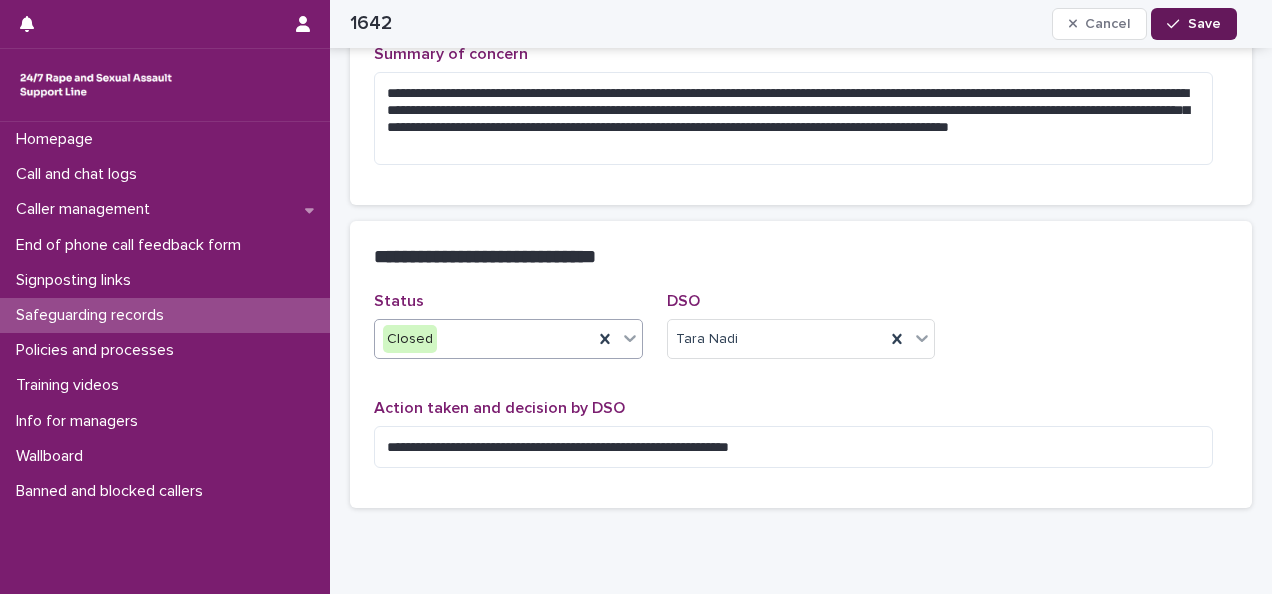 click on "Save" at bounding box center [1204, 24] 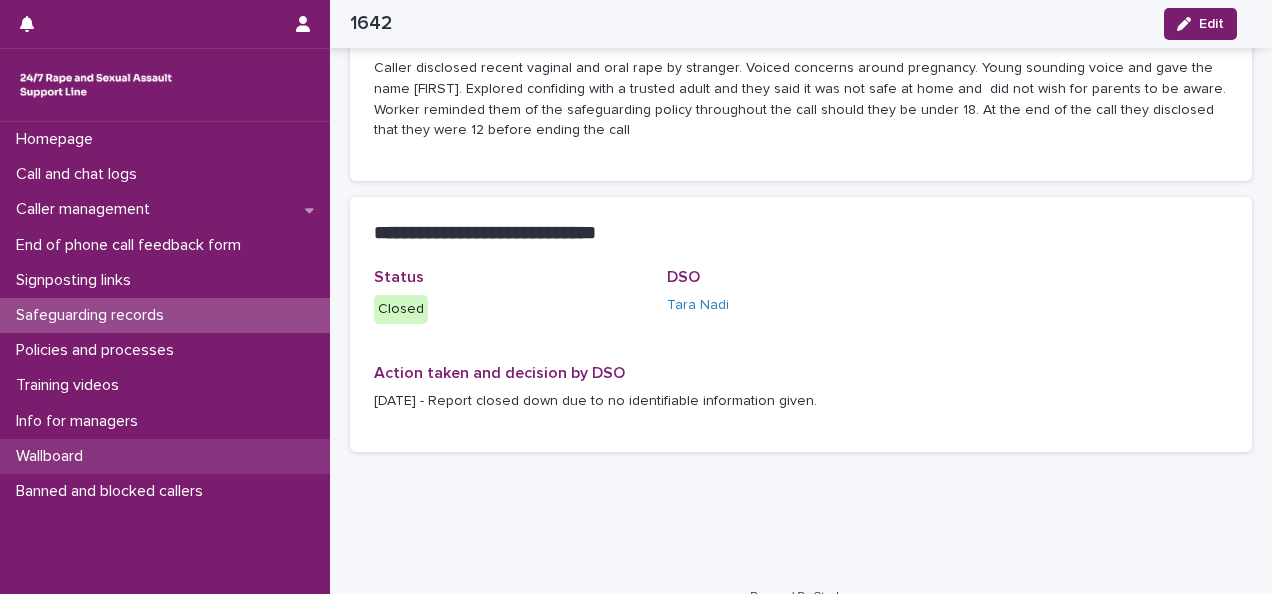 scroll, scrollTop: 447, scrollLeft: 0, axis: vertical 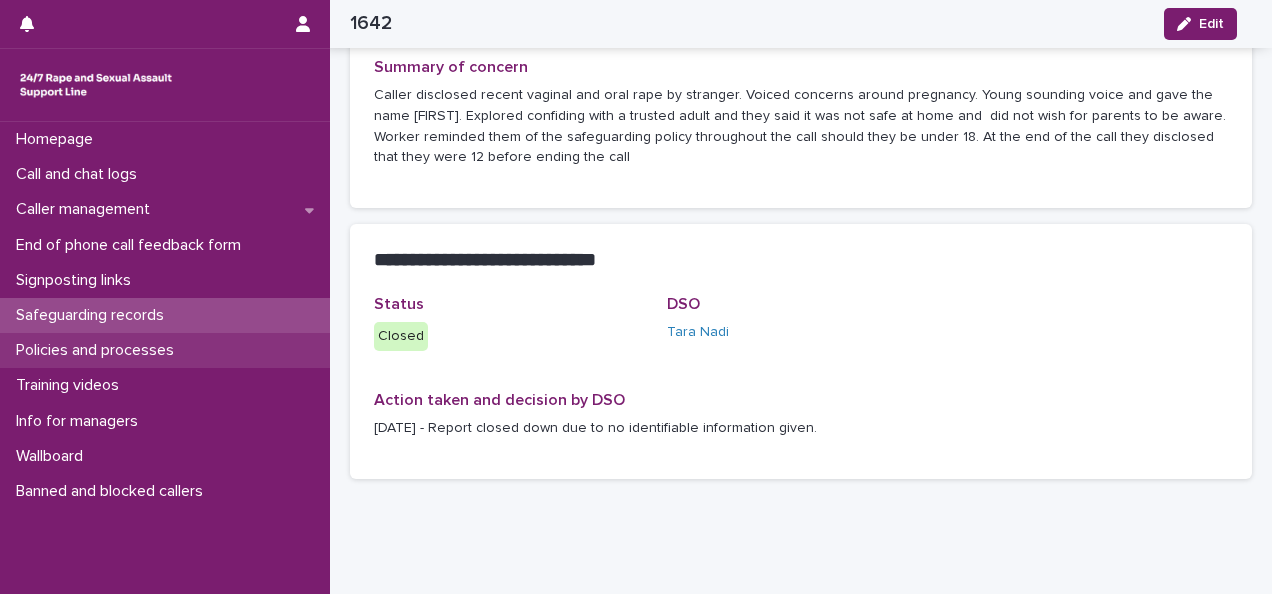 click on "Policies and processes" at bounding box center (99, 350) 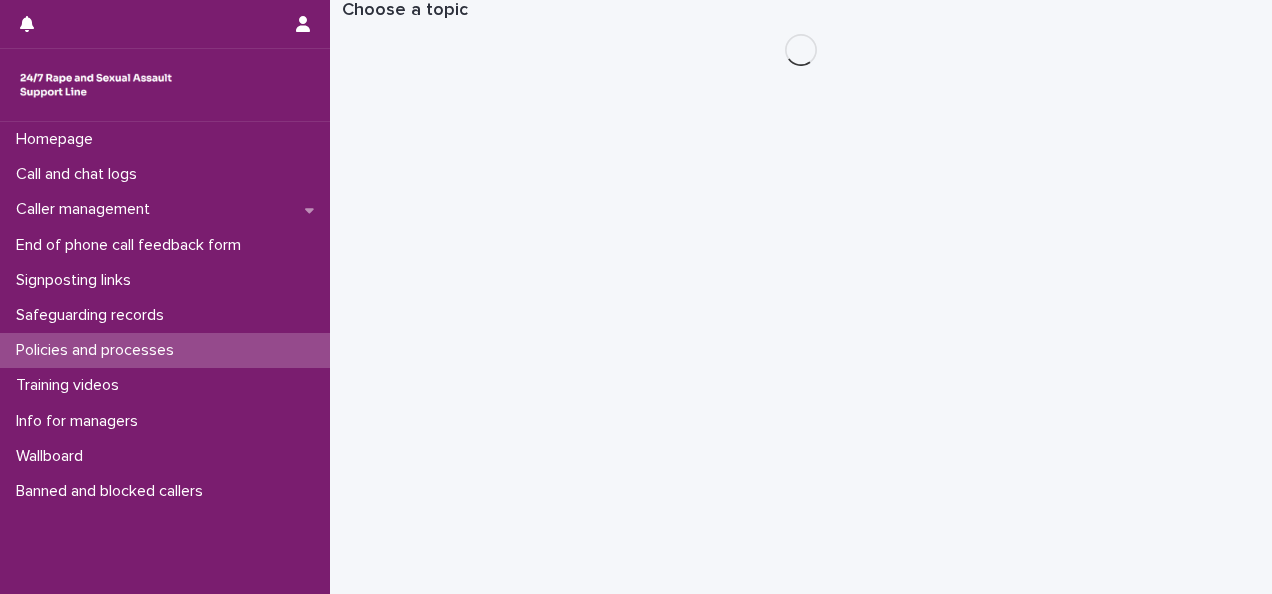 scroll, scrollTop: 0, scrollLeft: 0, axis: both 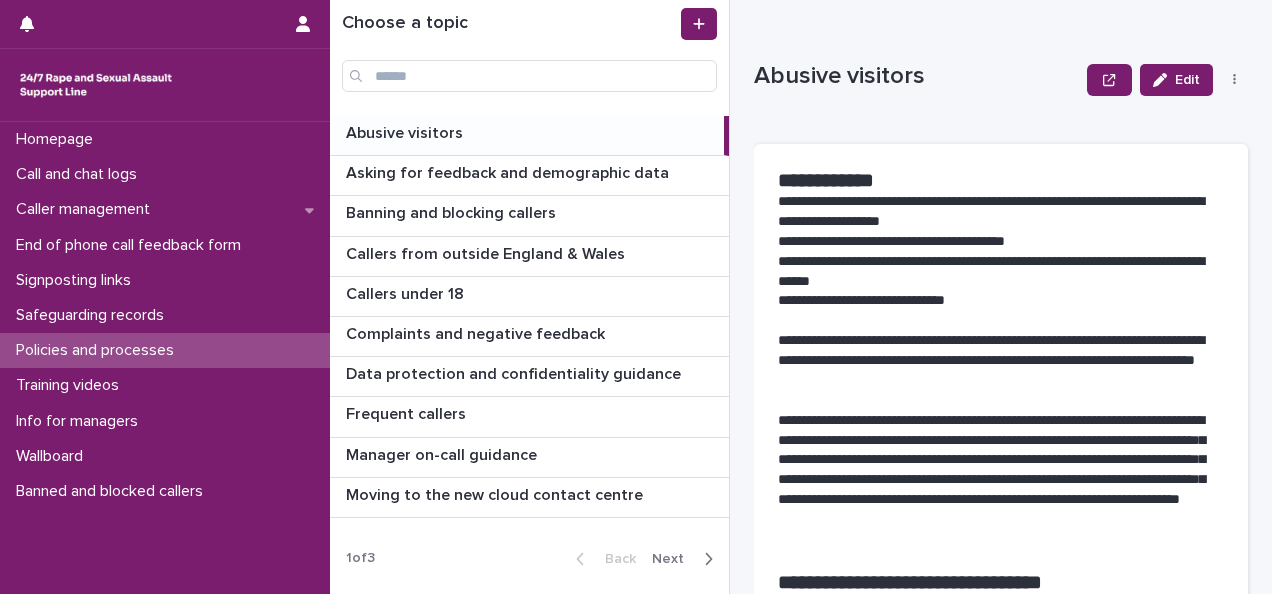 click 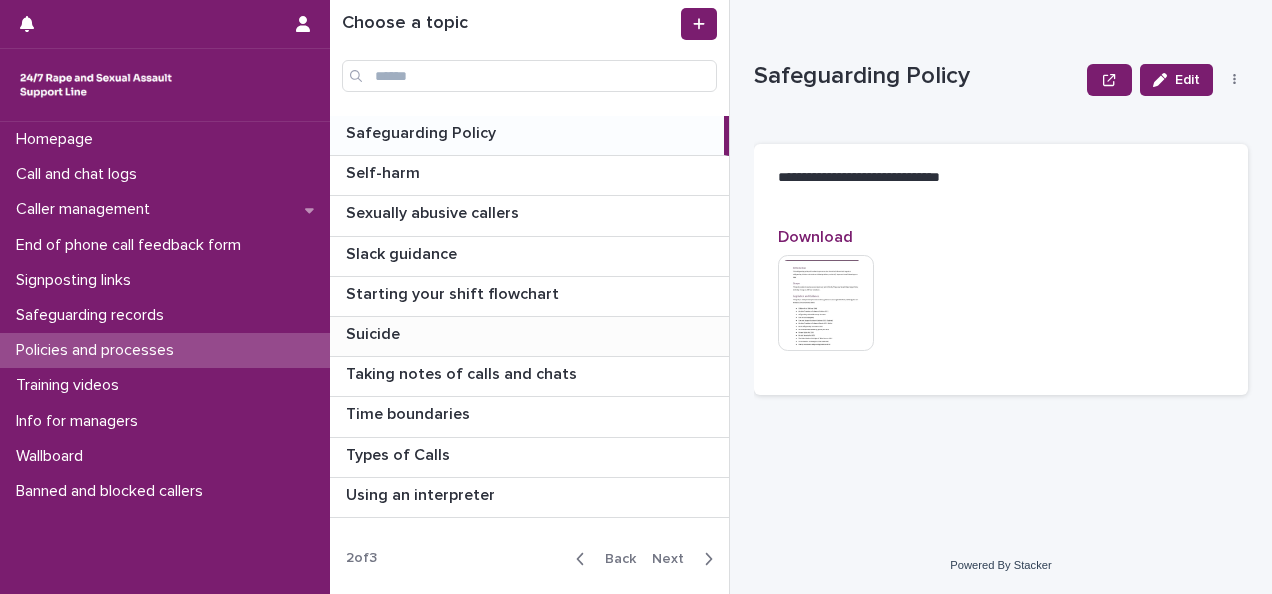 click on "Suicide Suicide" at bounding box center (529, 336) 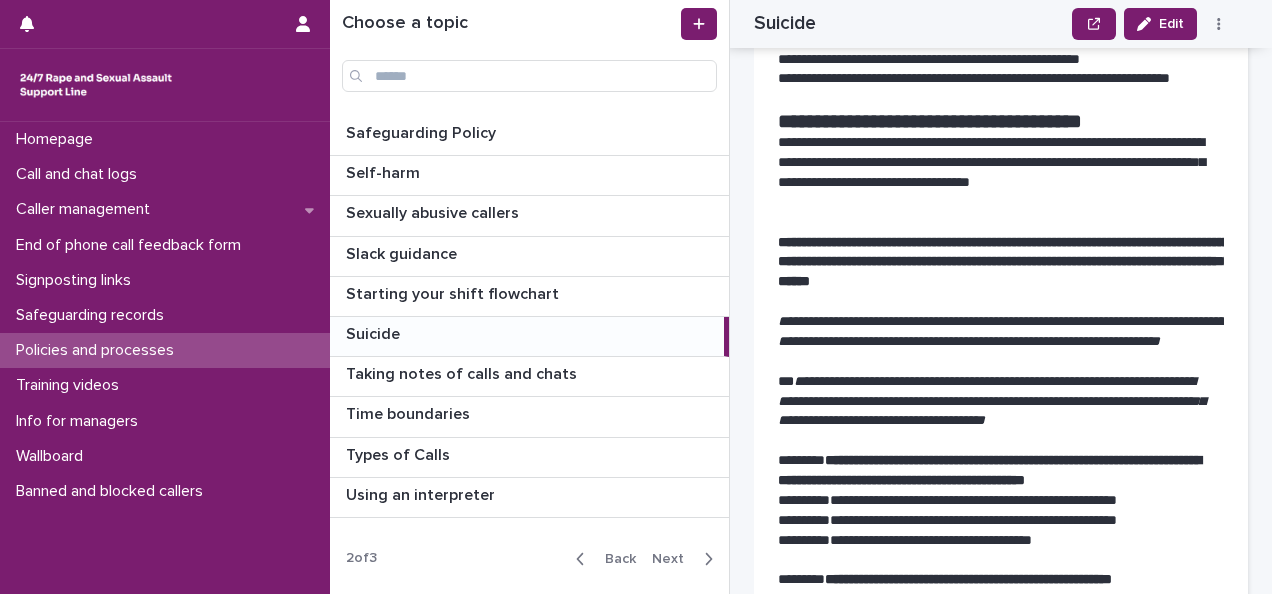 scroll, scrollTop: 1204, scrollLeft: 0, axis: vertical 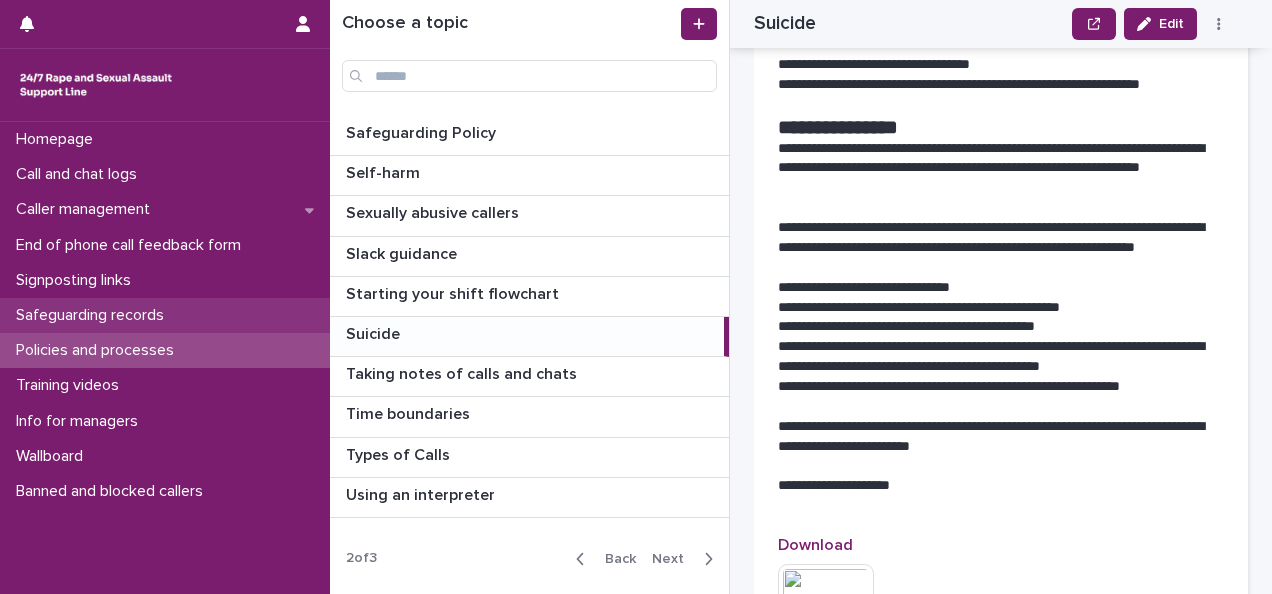 click on "Safeguarding records" at bounding box center (94, 315) 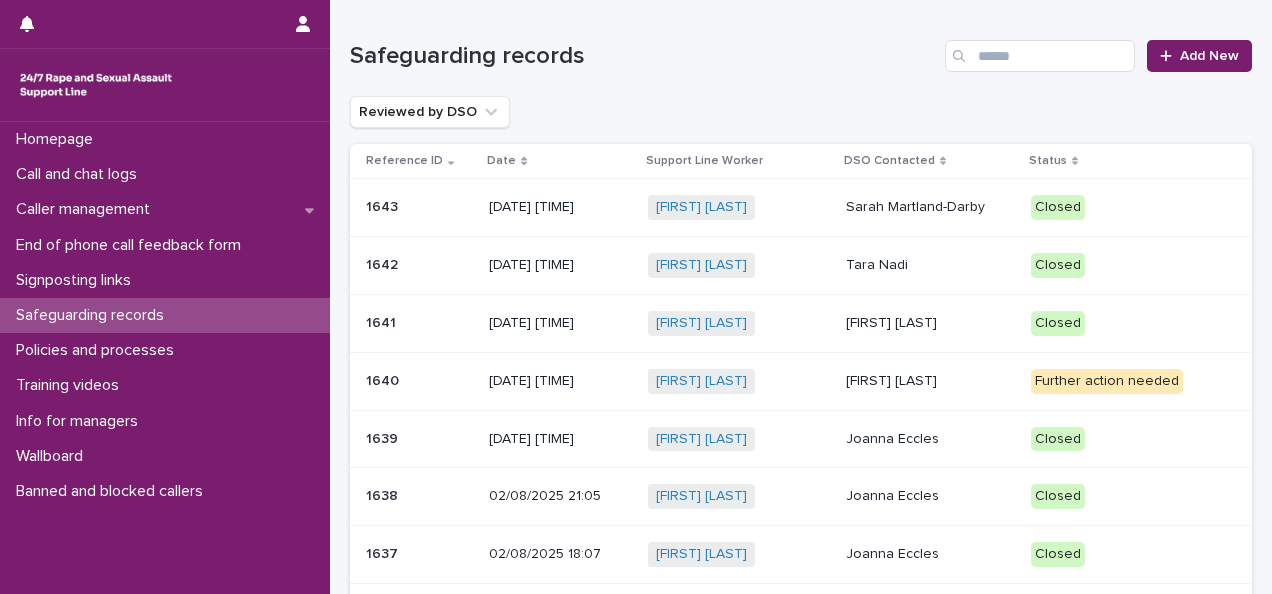 click on "Further action needed" at bounding box center (1107, 381) 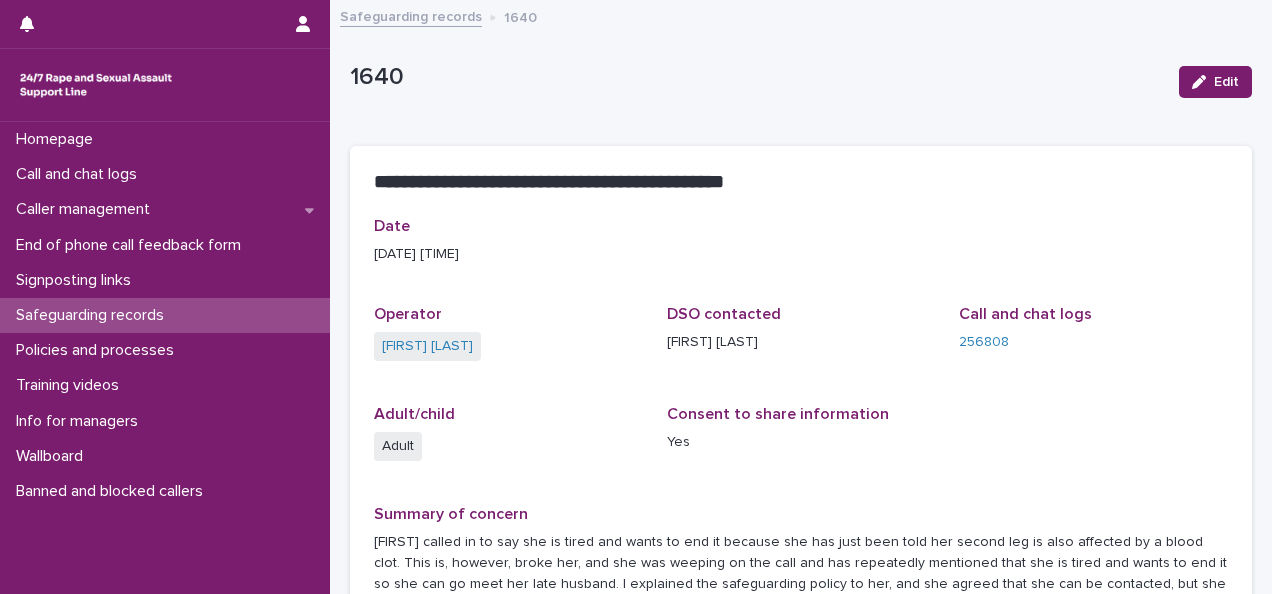 click on "Edit" at bounding box center (1211, 82) 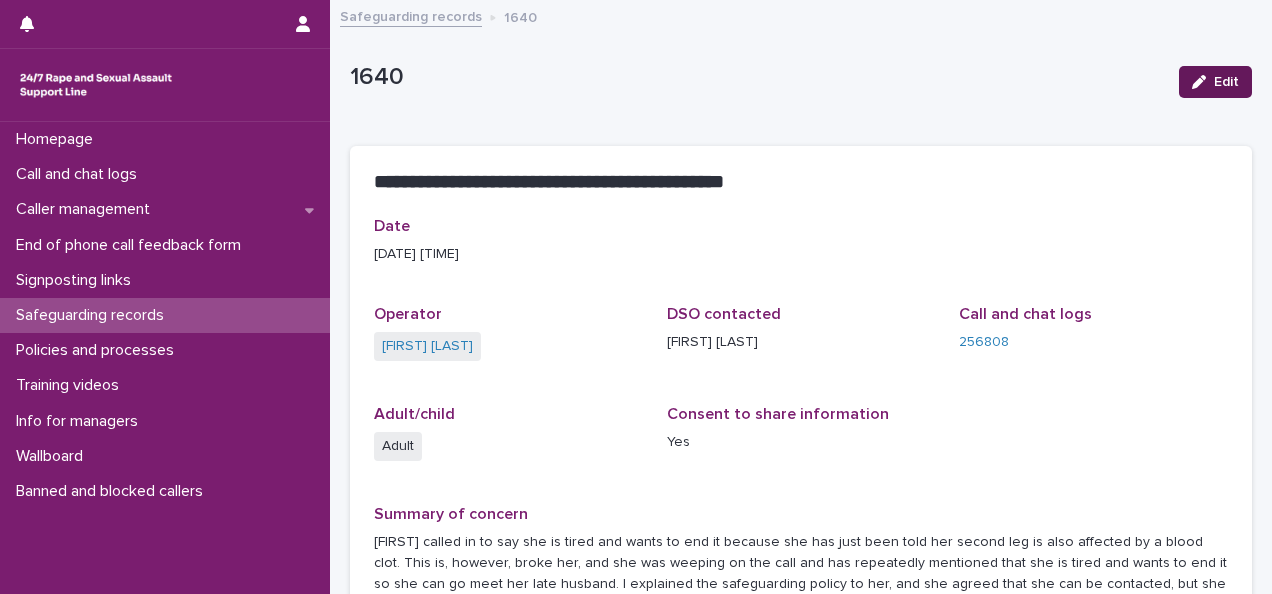 click on "Edit" at bounding box center (1215, 82) 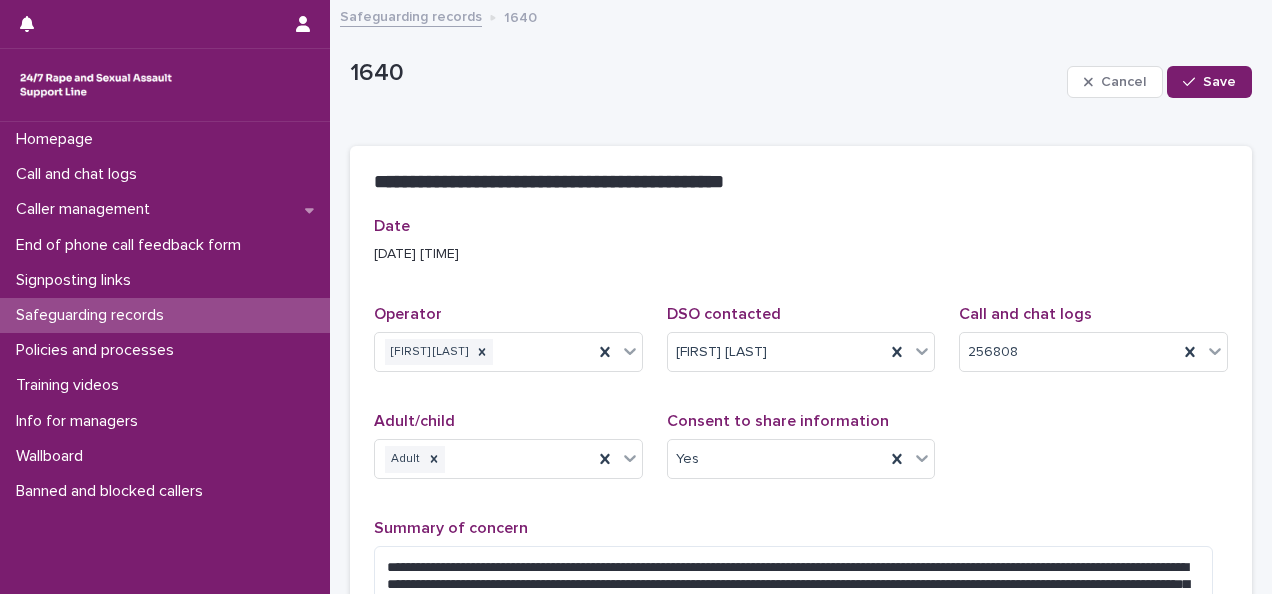 scroll, scrollTop: 626, scrollLeft: 0, axis: vertical 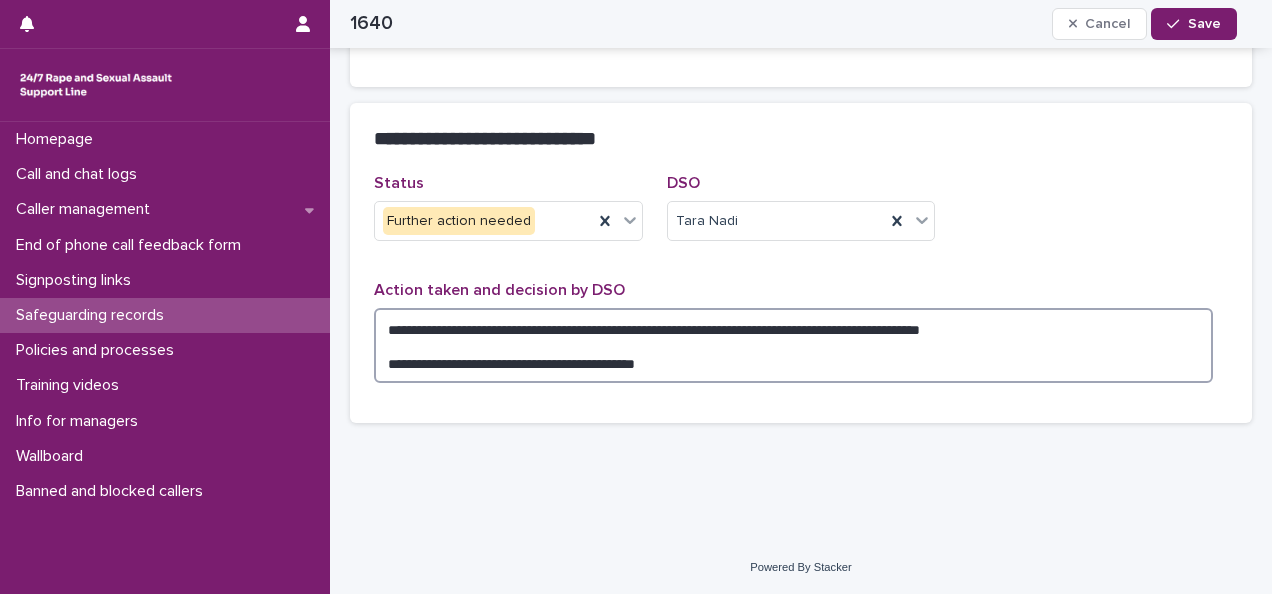 click on "**********" at bounding box center (793, 345) 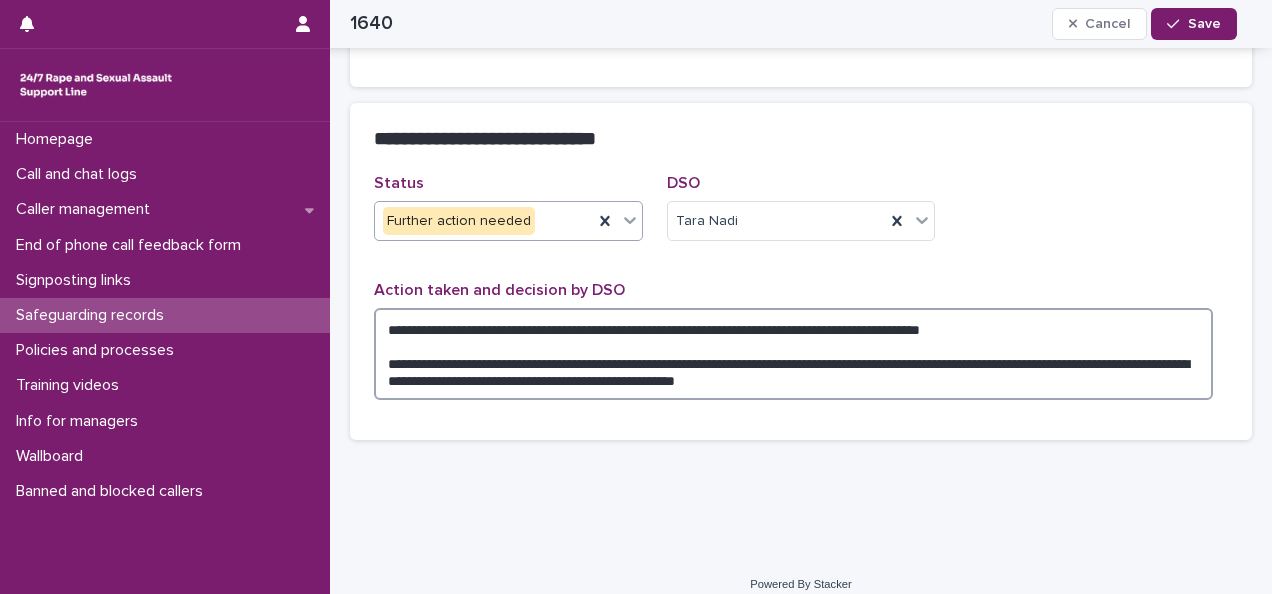 type on "**********" 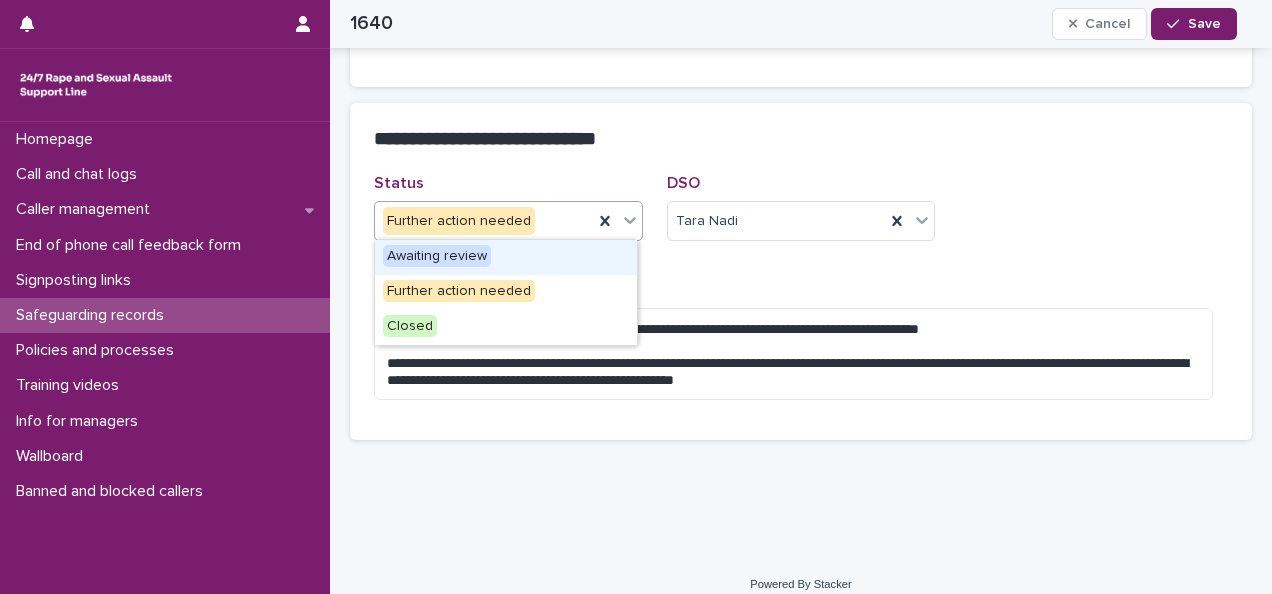 click on "Further action needed" at bounding box center [484, 221] 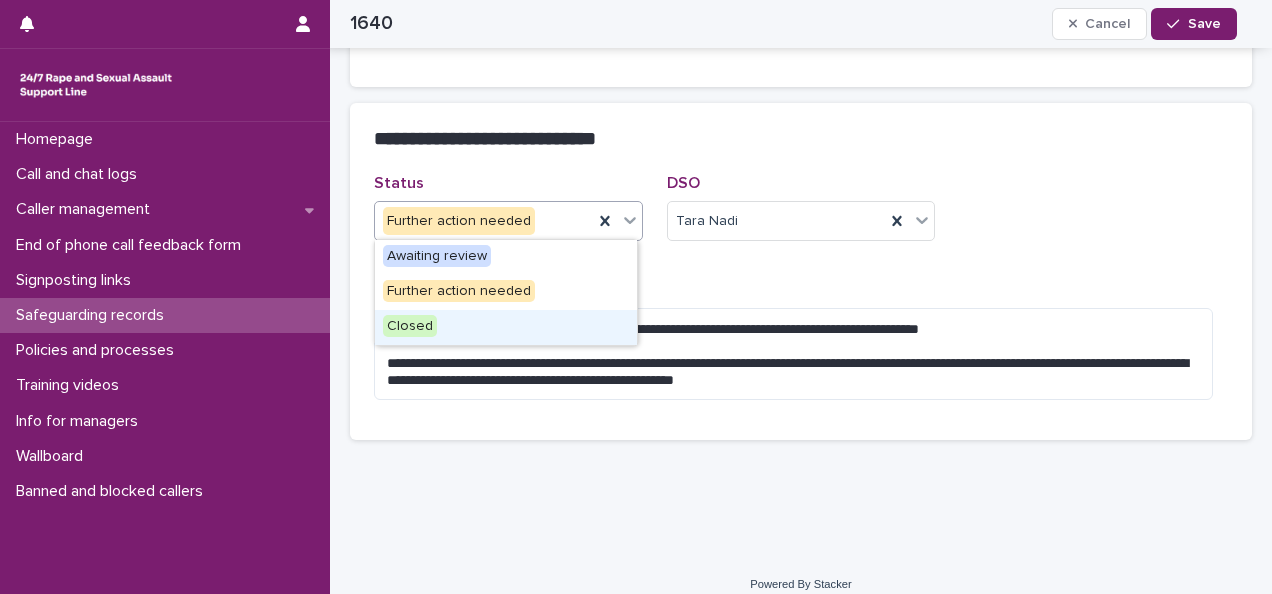 click on "Closed" at bounding box center (410, 326) 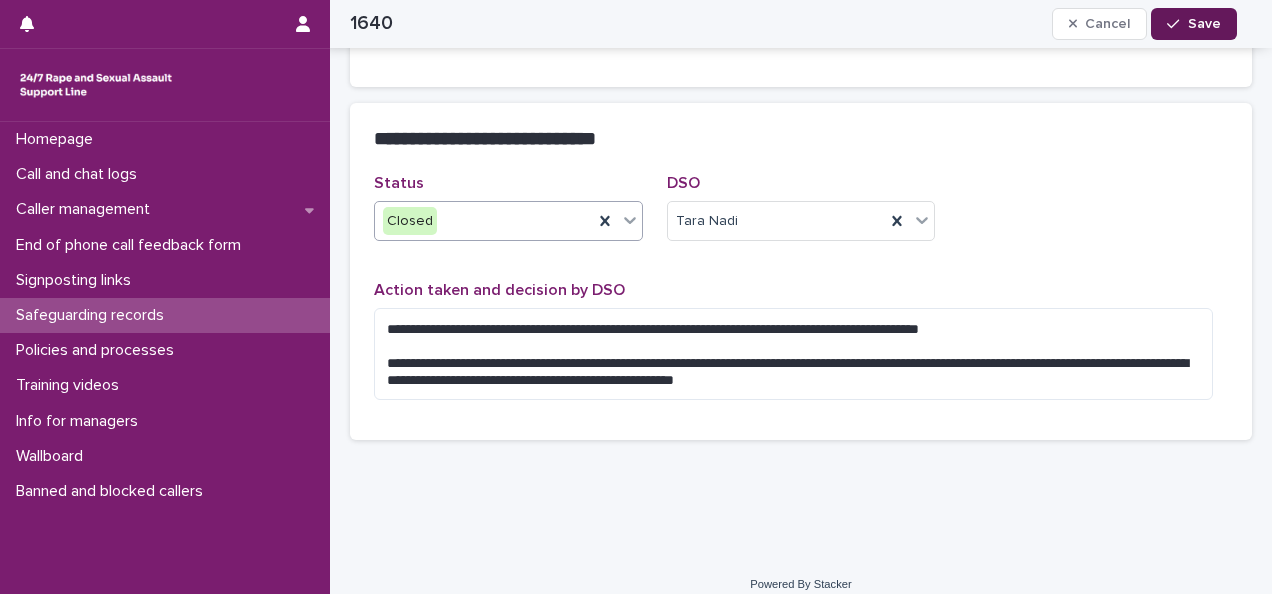 click 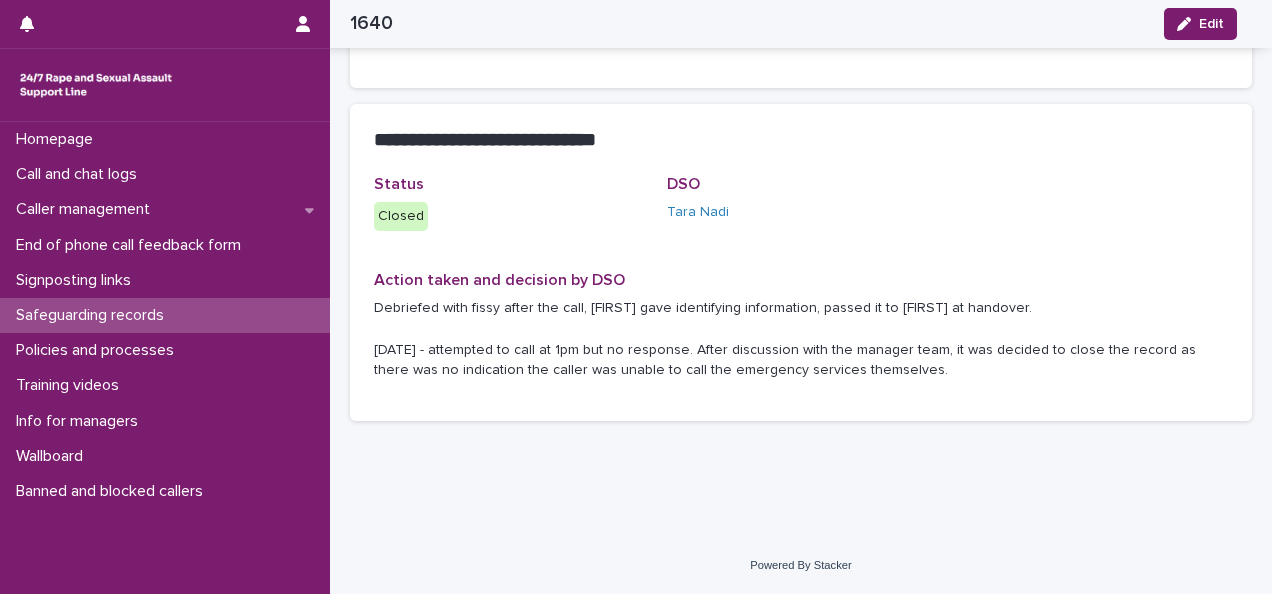scroll, scrollTop: 588, scrollLeft: 0, axis: vertical 